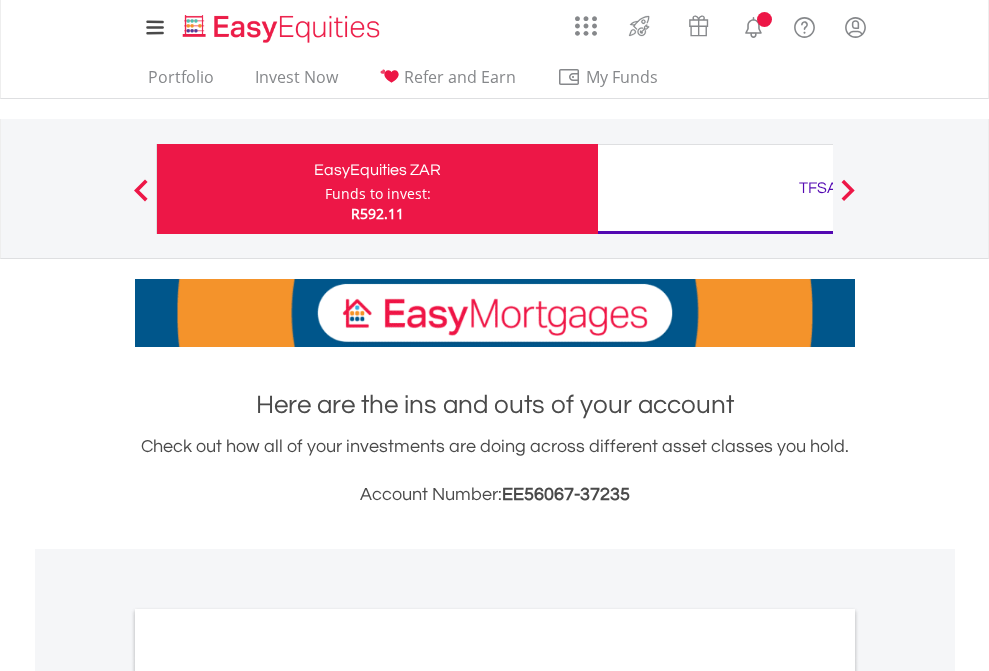 scroll, scrollTop: 0, scrollLeft: 0, axis: both 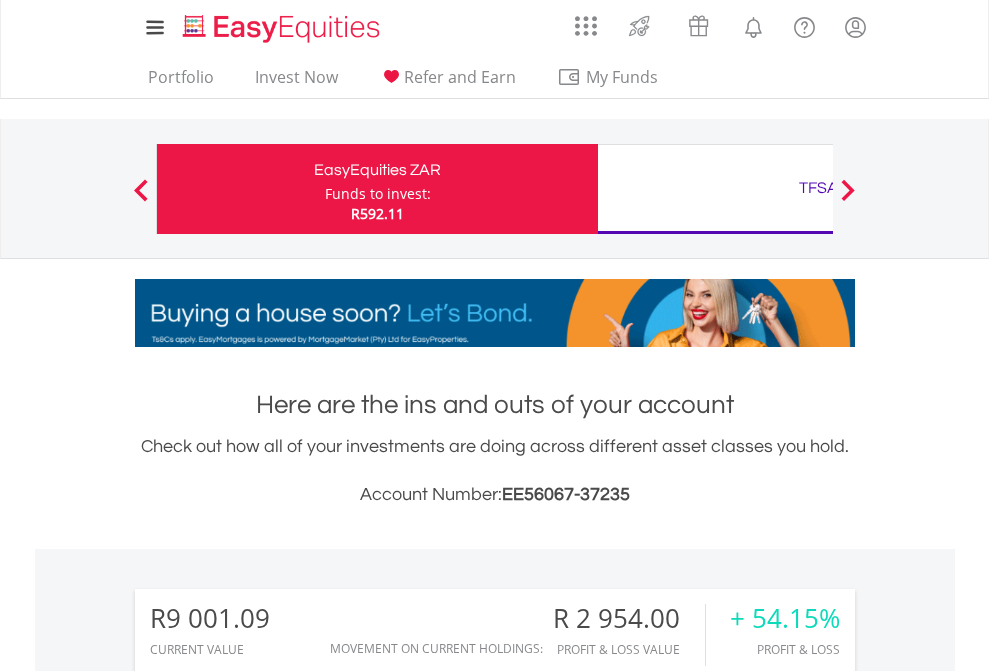 click on "Funds to invest:" at bounding box center [378, 194] 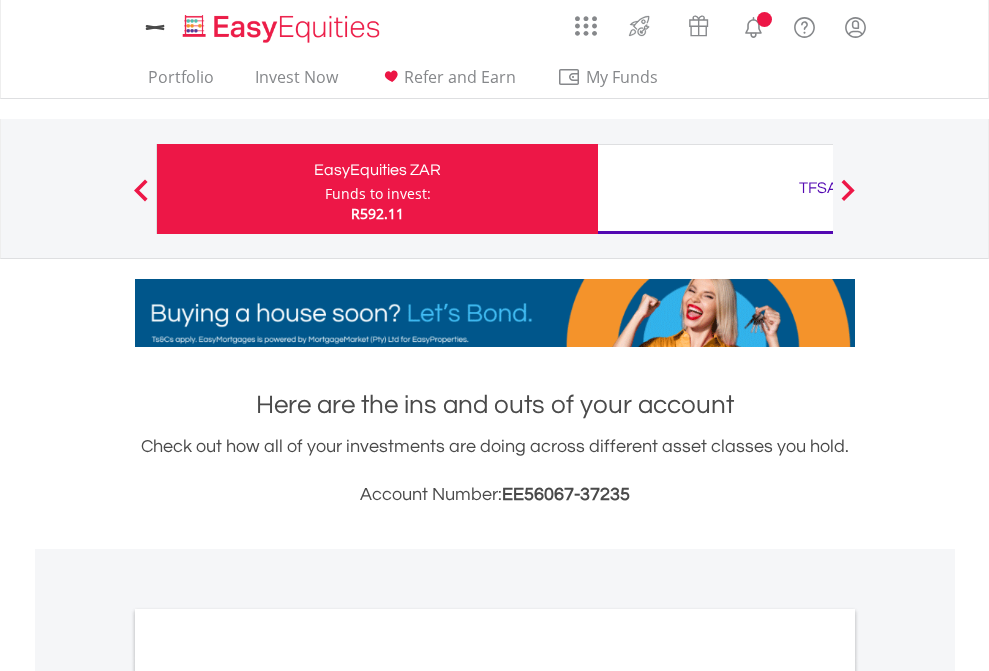 scroll, scrollTop: 0, scrollLeft: 0, axis: both 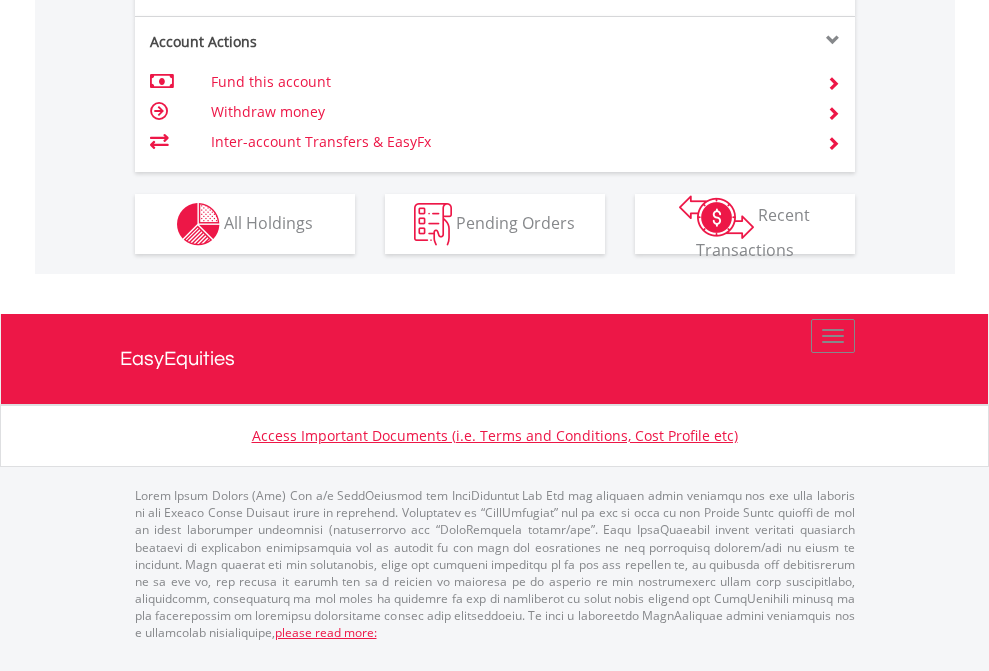 click on "Investment types" at bounding box center (706, -337) 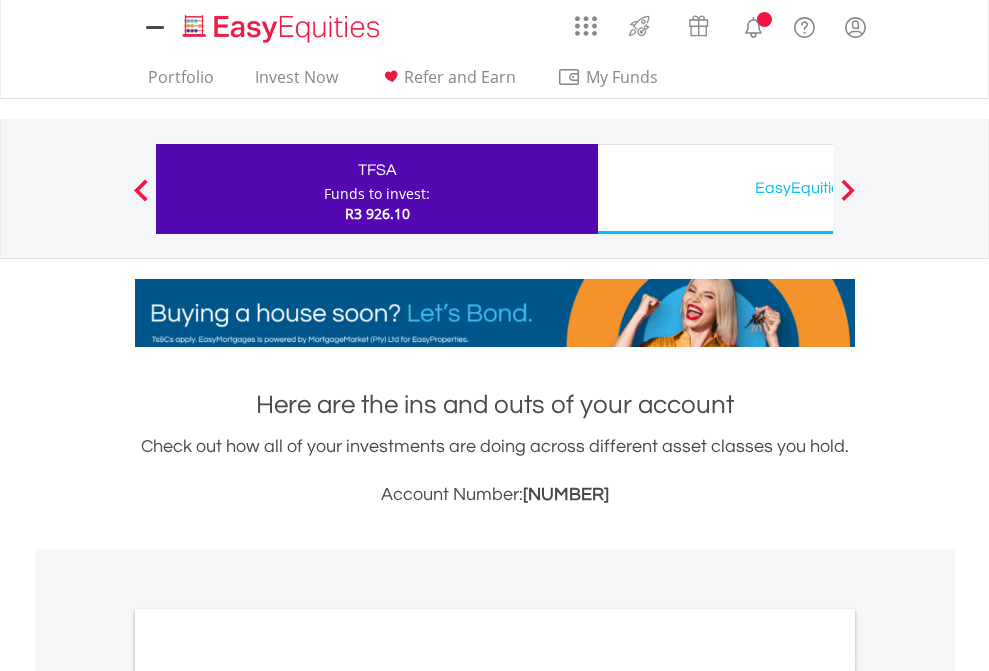 scroll, scrollTop: 0, scrollLeft: 0, axis: both 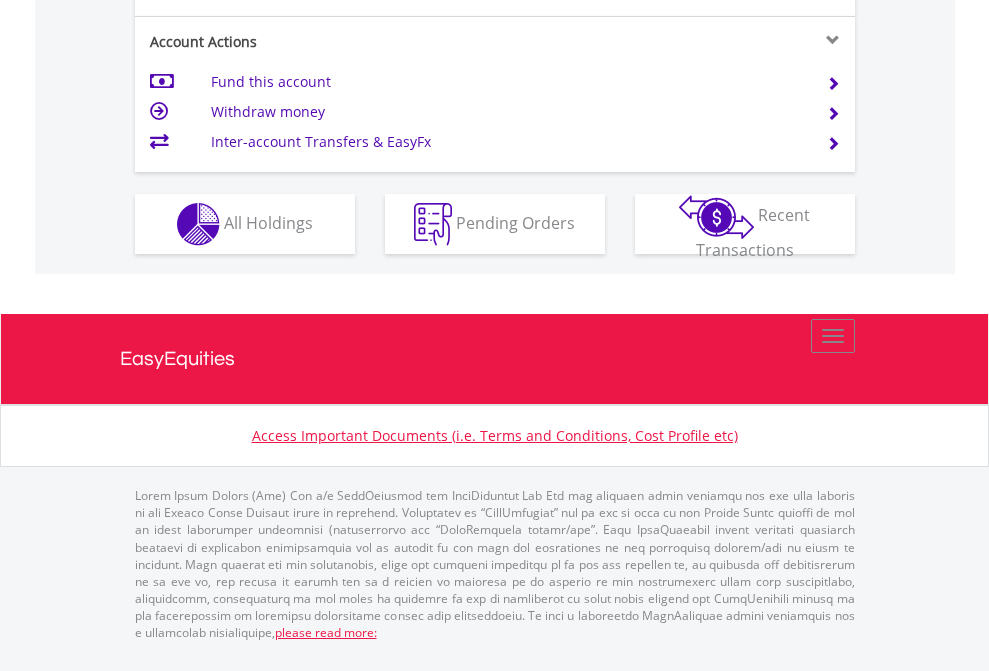click on "Investment types" at bounding box center [706, -337] 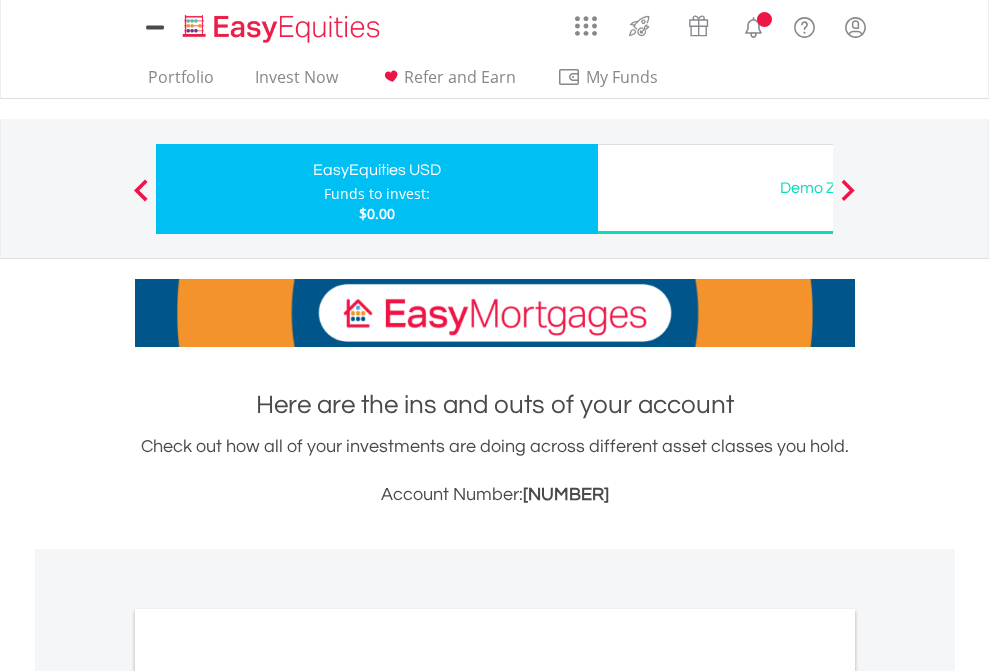 scroll, scrollTop: 0, scrollLeft: 0, axis: both 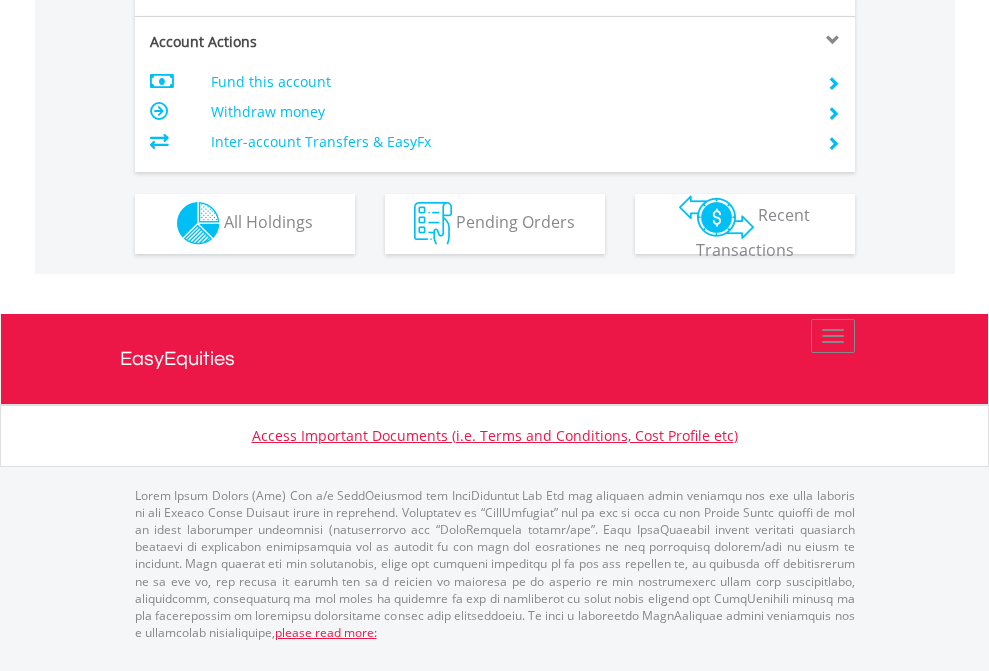 click on "Investment types" at bounding box center [706, -353] 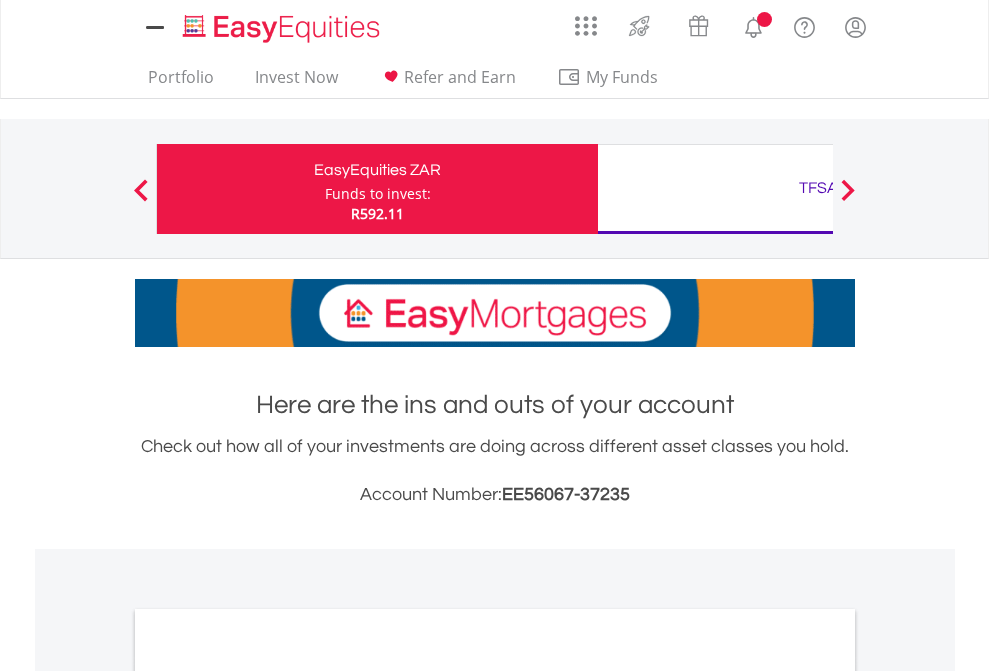 scroll, scrollTop: 0, scrollLeft: 0, axis: both 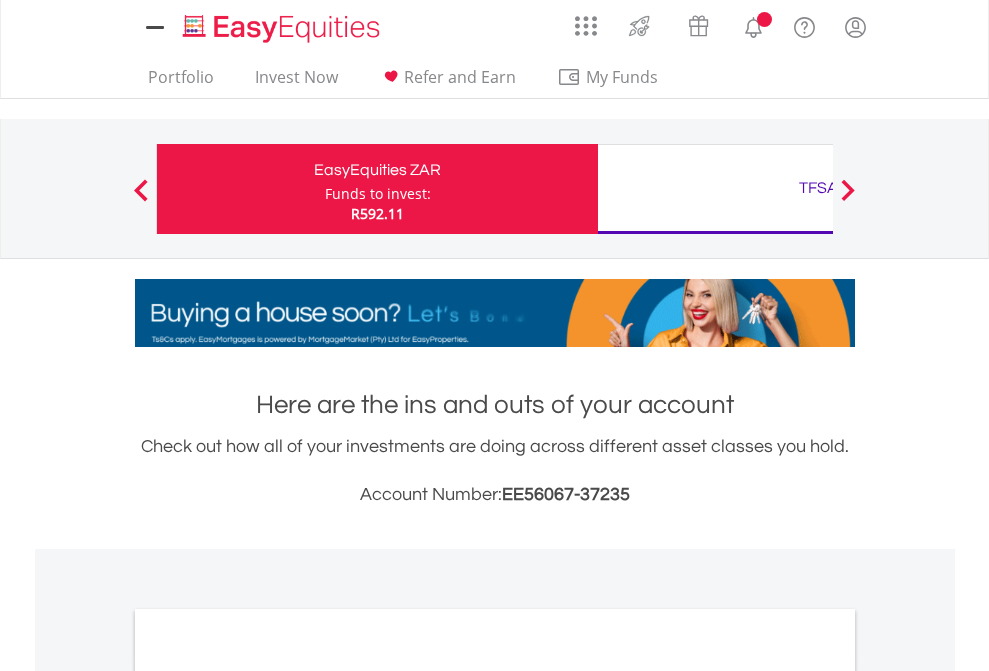 click on "All Holdings" at bounding box center (268, 1096) 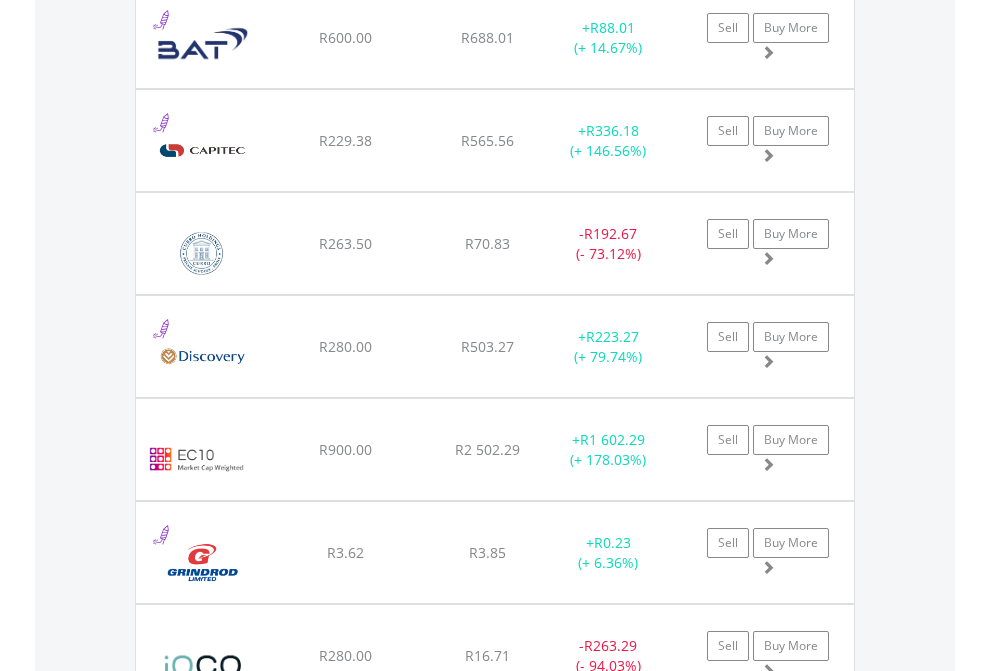 scroll, scrollTop: 2385, scrollLeft: 0, axis: vertical 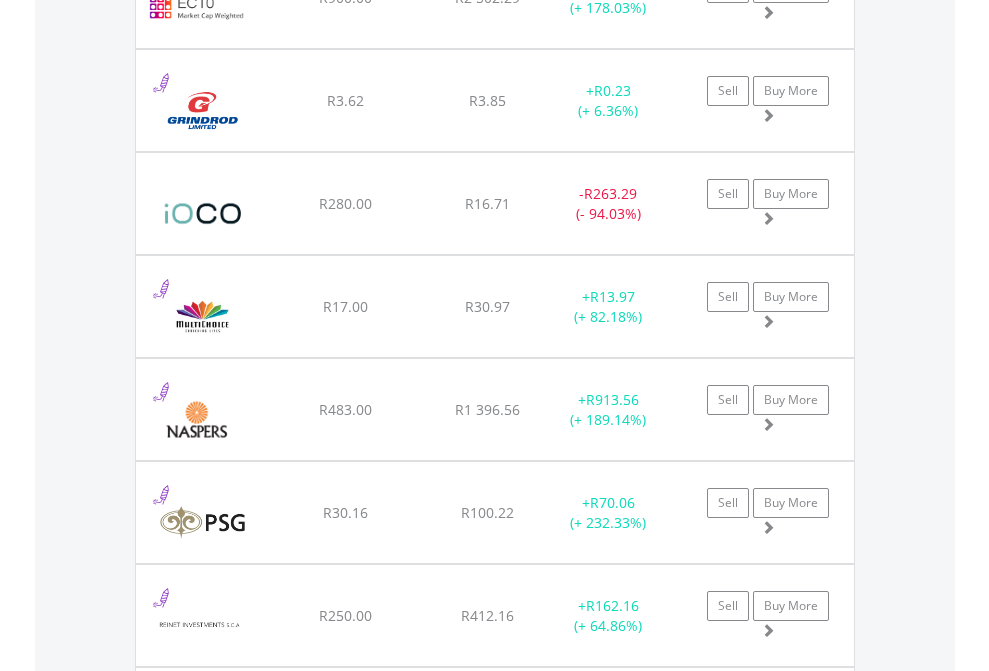 click on "TFSA" at bounding box center (818, -2197) 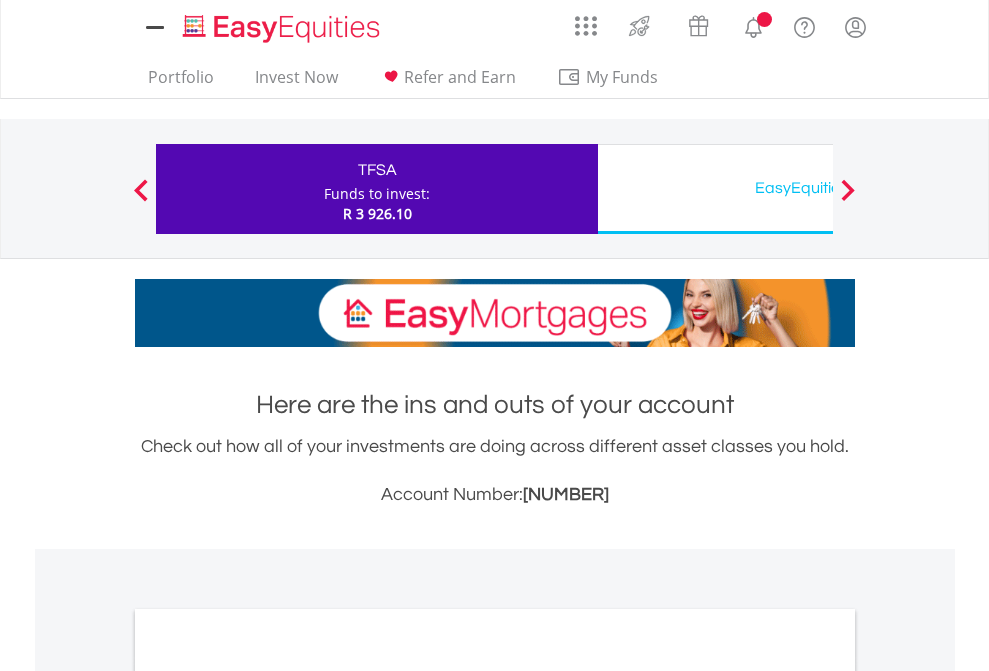 scroll, scrollTop: 0, scrollLeft: 0, axis: both 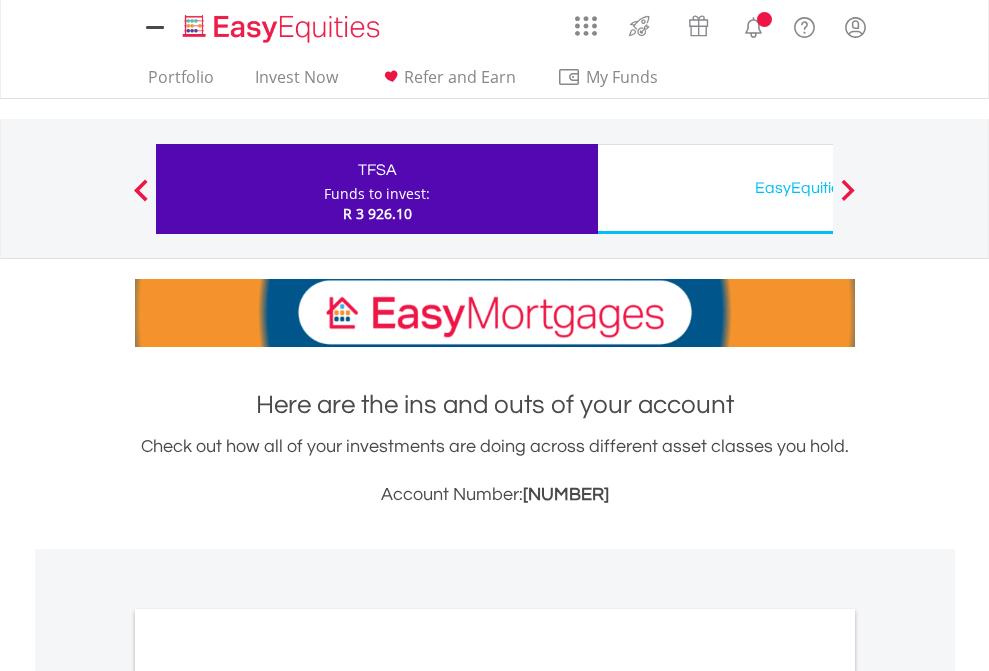 click on "All Holdings" at bounding box center (268, 1096) 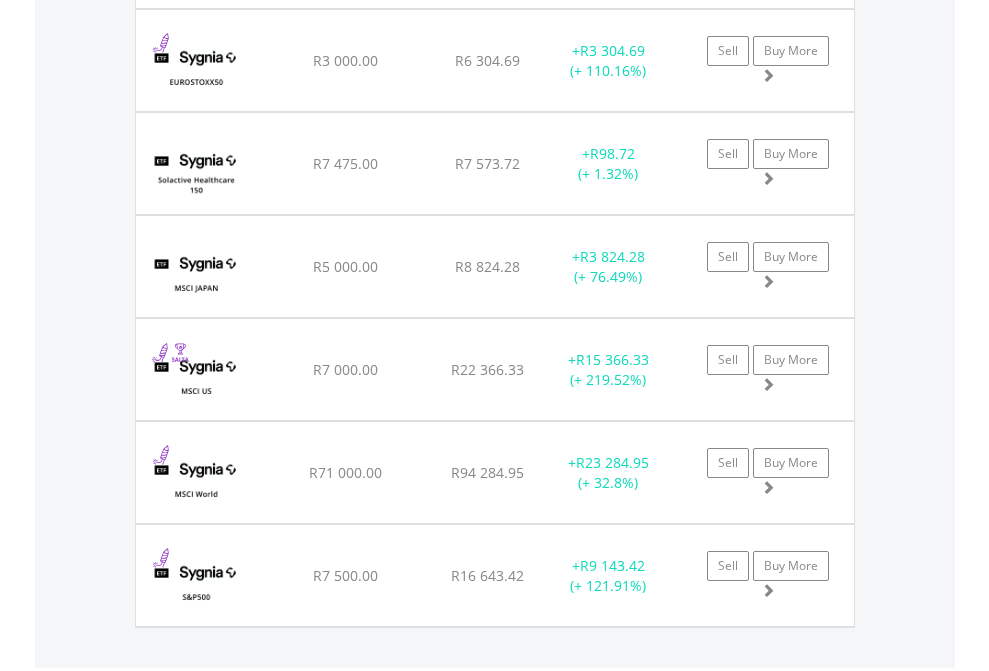 scroll, scrollTop: 2305, scrollLeft: 0, axis: vertical 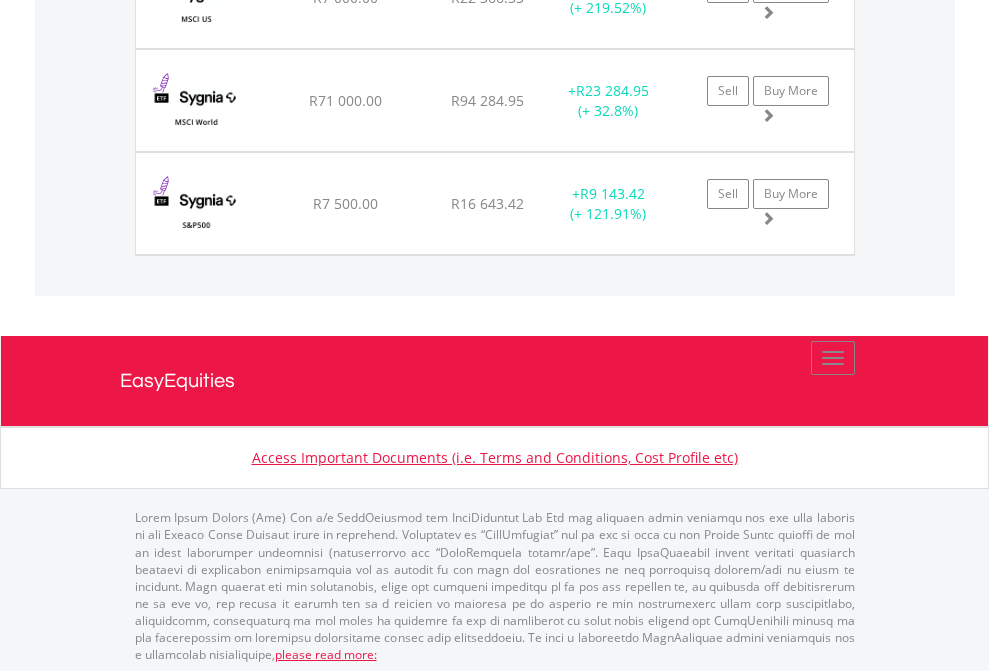 click on "EasyEquities USD" at bounding box center (818, -2117) 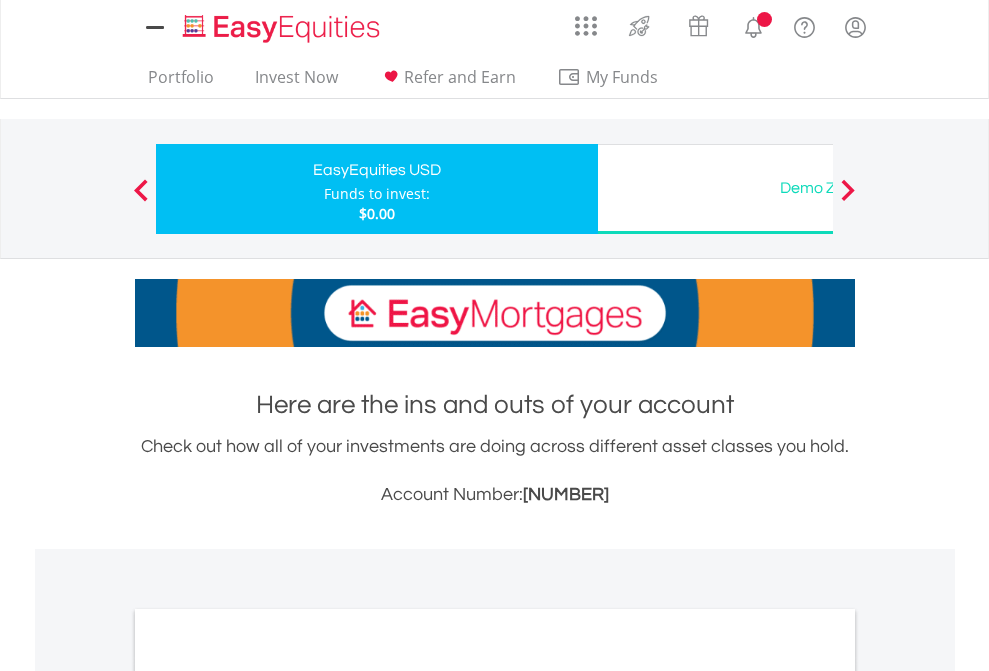 scroll, scrollTop: 0, scrollLeft: 0, axis: both 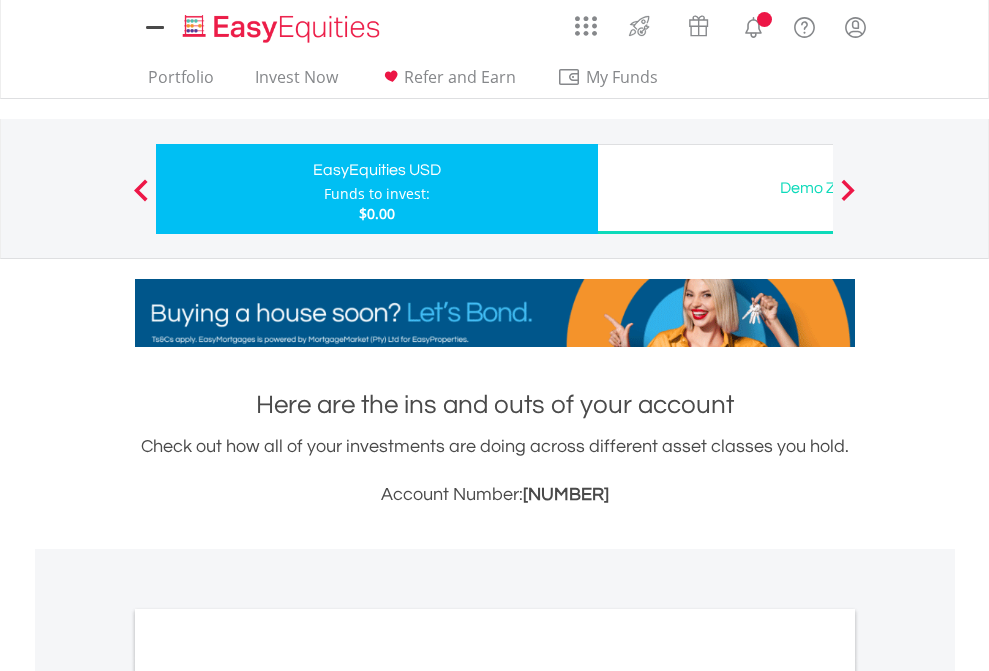 click on "All Holdings" at bounding box center (268, 1096) 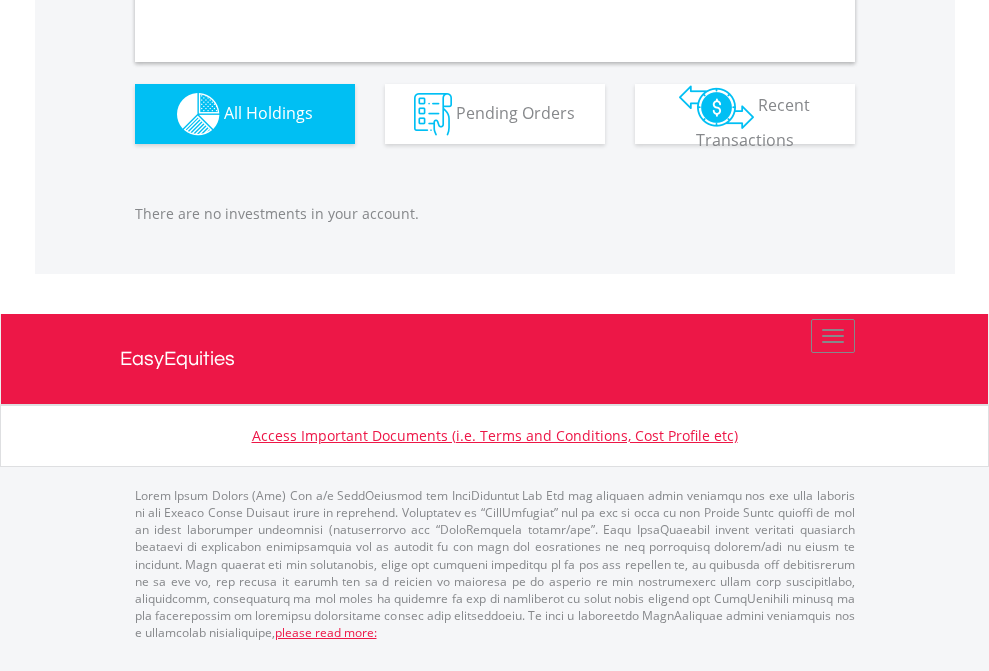 scroll, scrollTop: 1980, scrollLeft: 0, axis: vertical 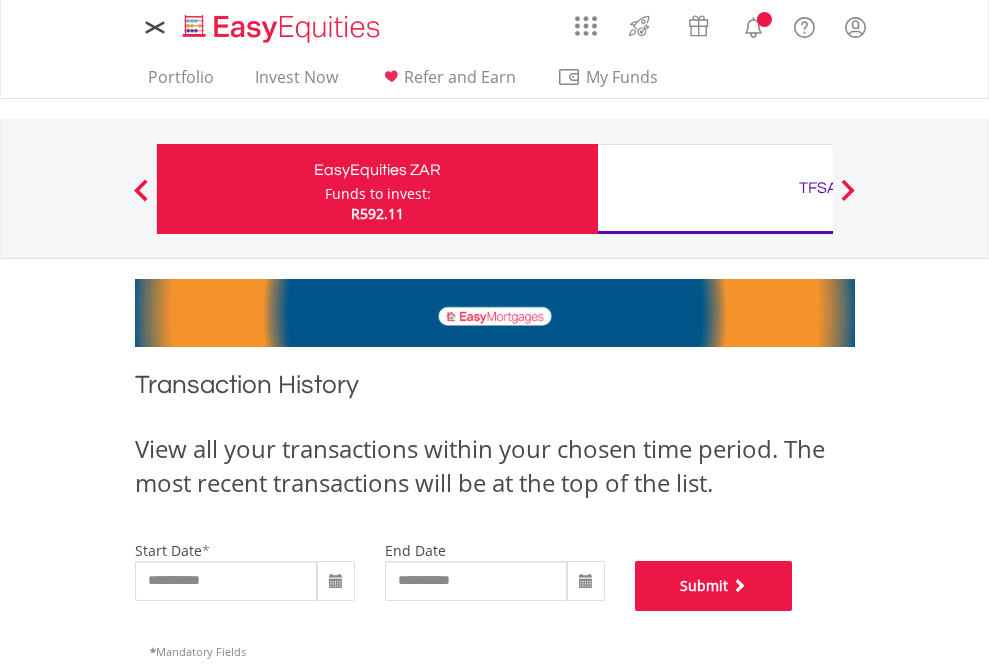 click on "Submit" at bounding box center (714, 586) 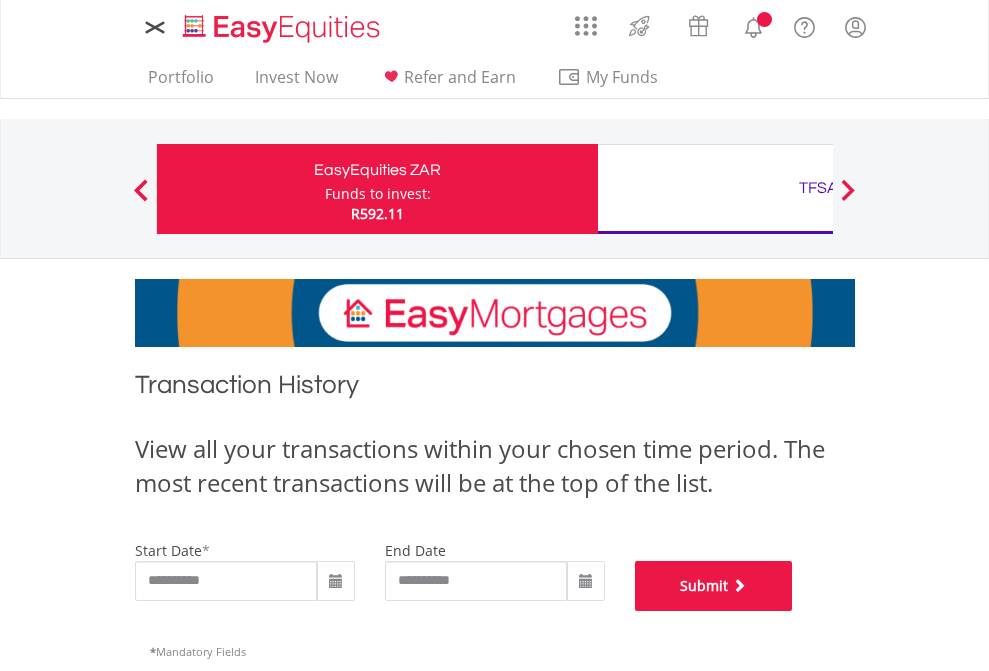 scroll, scrollTop: 811, scrollLeft: 0, axis: vertical 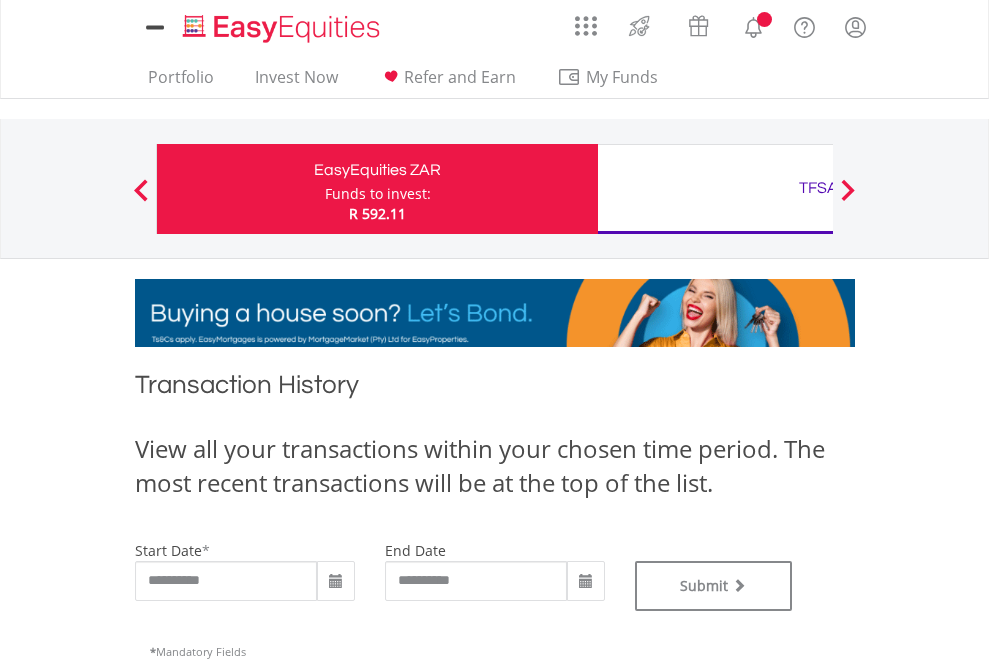 click on "TFSA" at bounding box center (818, 188) 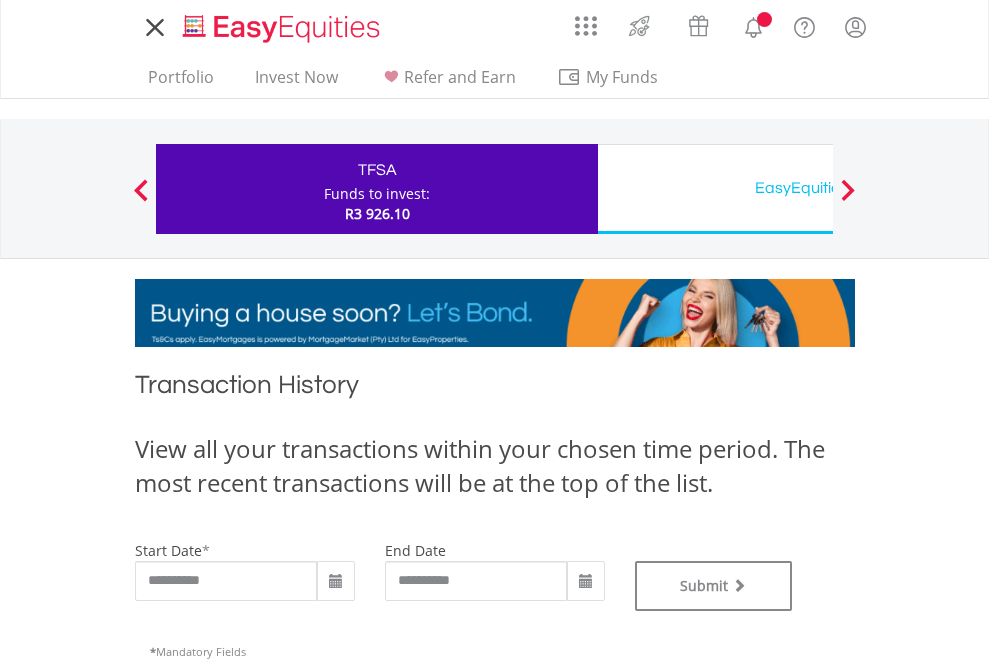 scroll, scrollTop: 0, scrollLeft: 0, axis: both 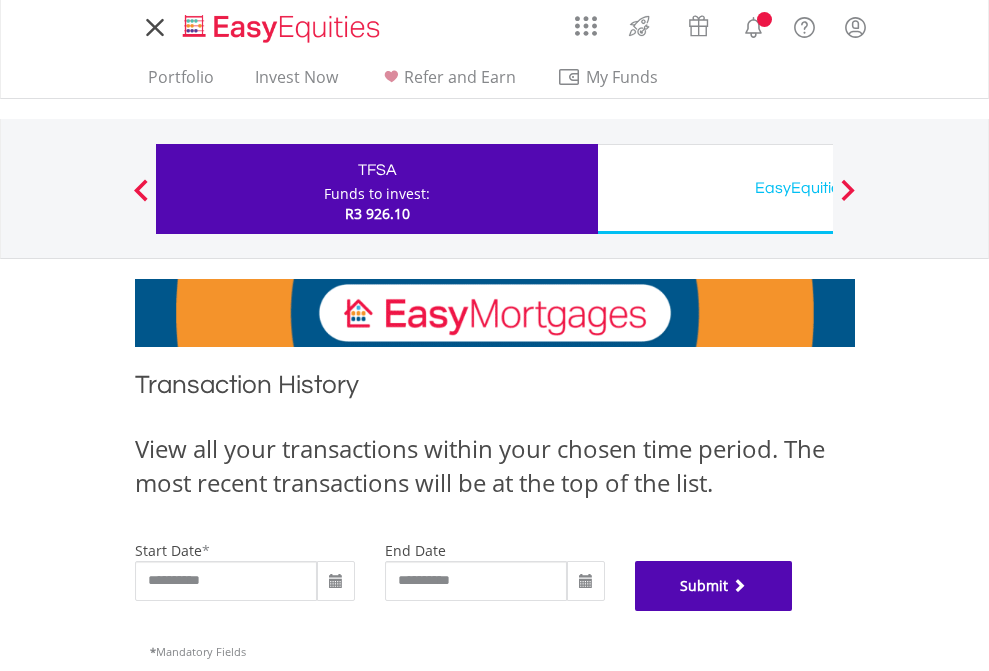 click on "Submit" at bounding box center (714, 586) 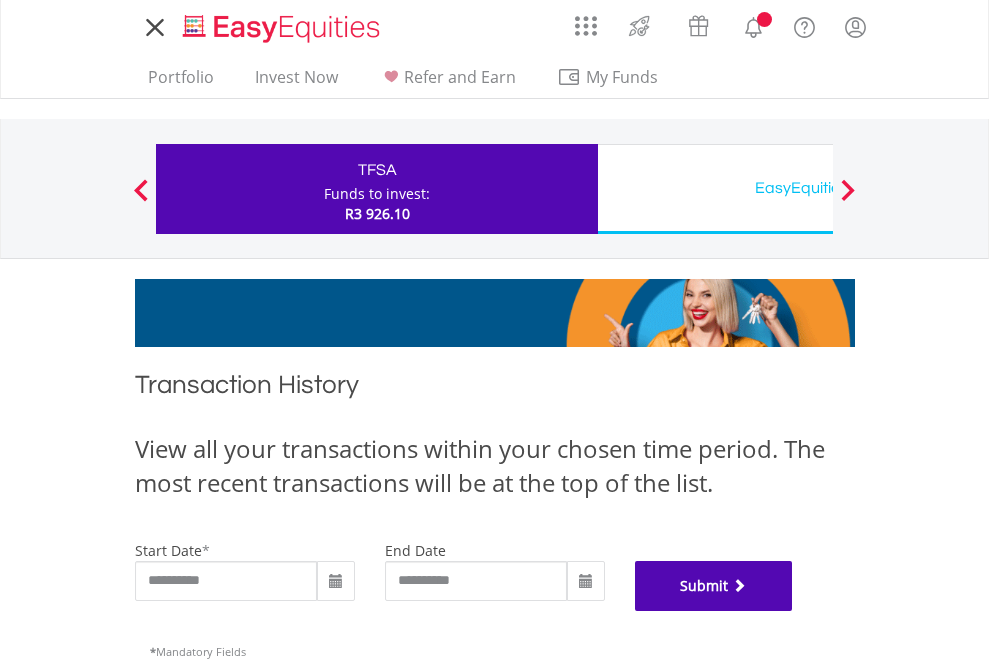 scroll, scrollTop: 811, scrollLeft: 0, axis: vertical 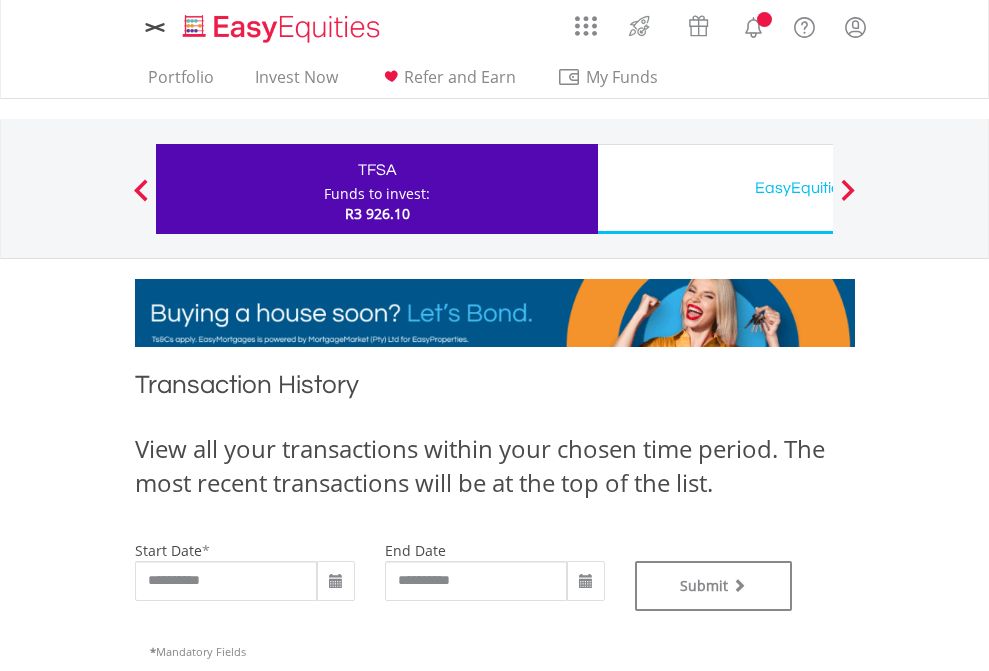 click on "EasyEquities USD" at bounding box center (818, 188) 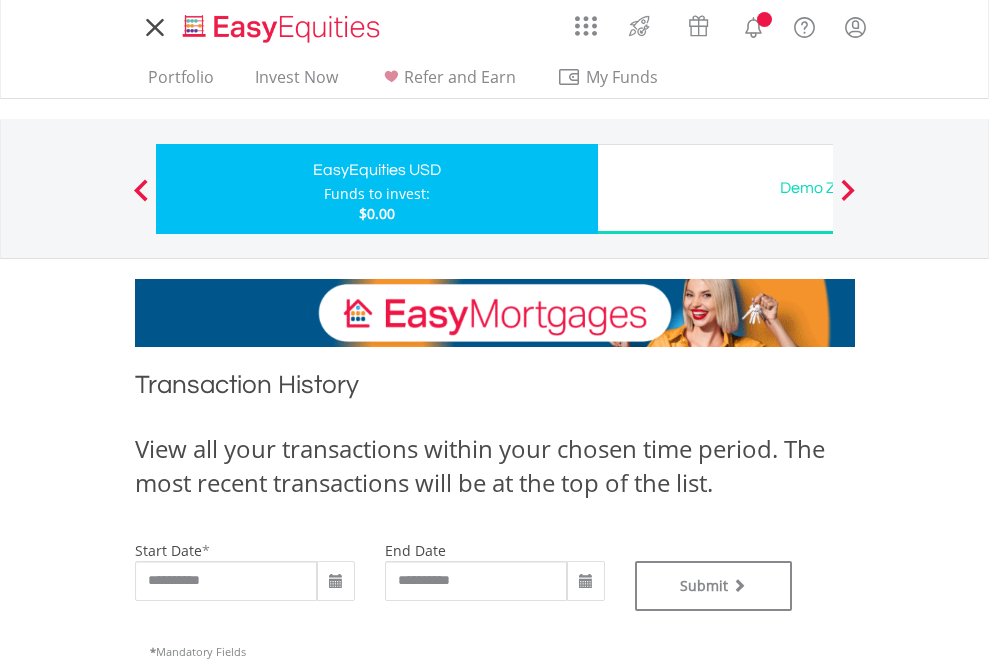 scroll, scrollTop: 0, scrollLeft: 0, axis: both 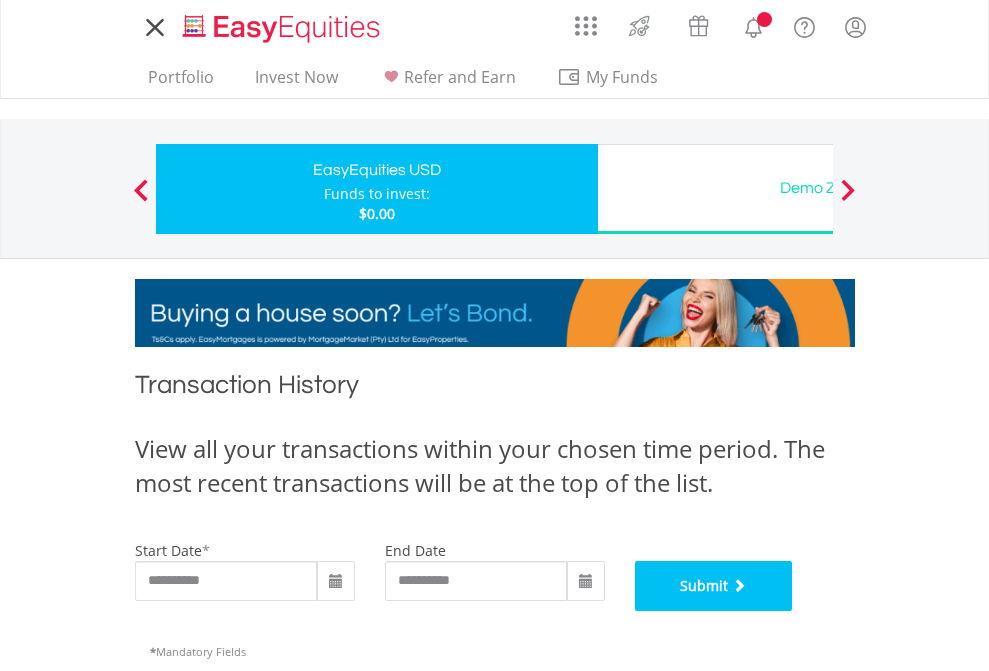 click on "Submit" at bounding box center [714, 586] 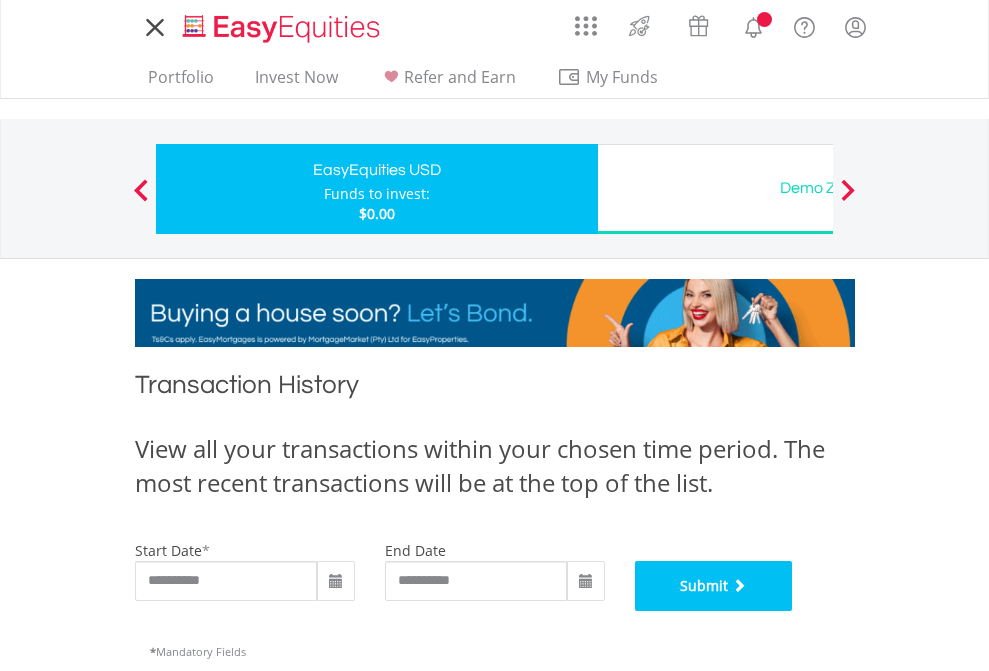 scroll, scrollTop: 811, scrollLeft: 0, axis: vertical 